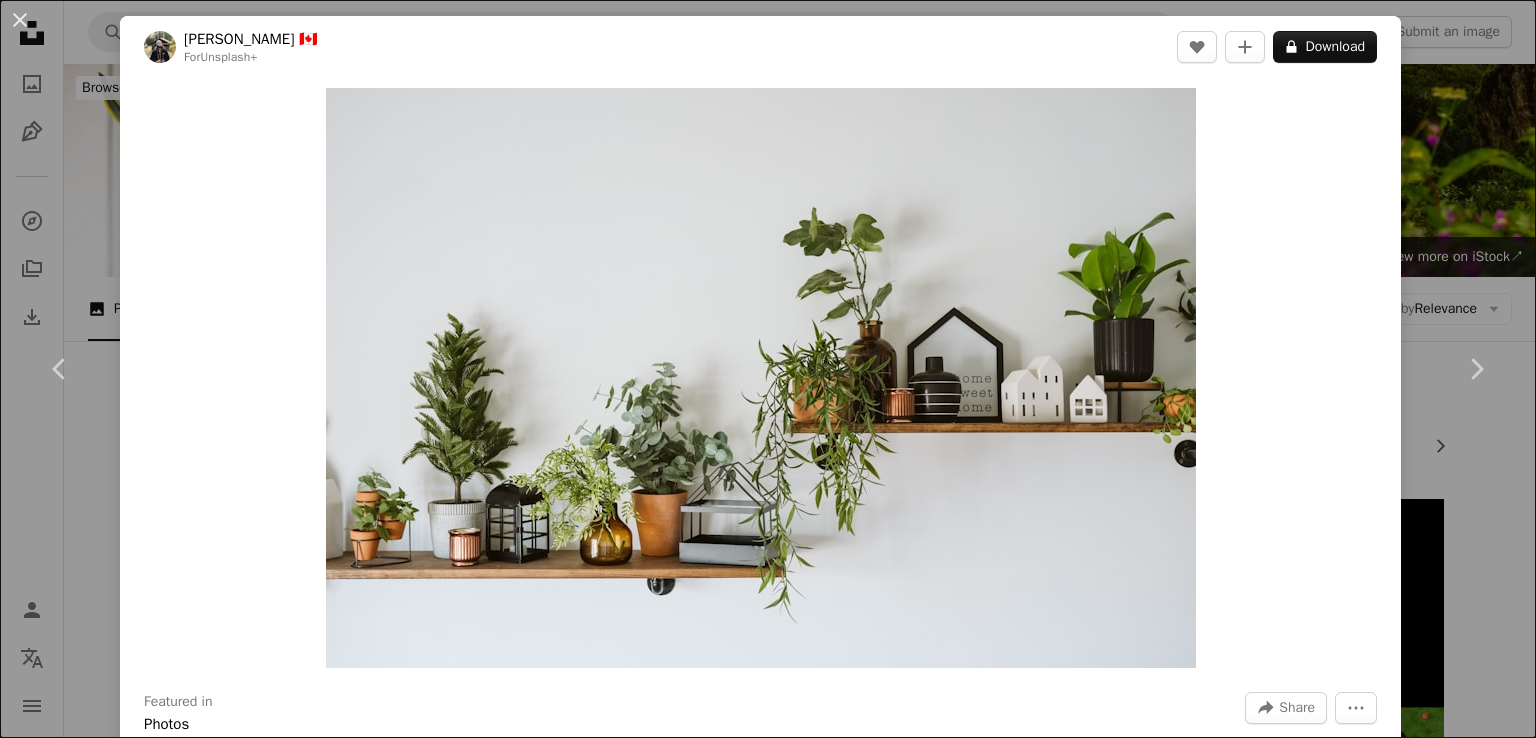scroll, scrollTop: 4400, scrollLeft: 0, axis: vertical 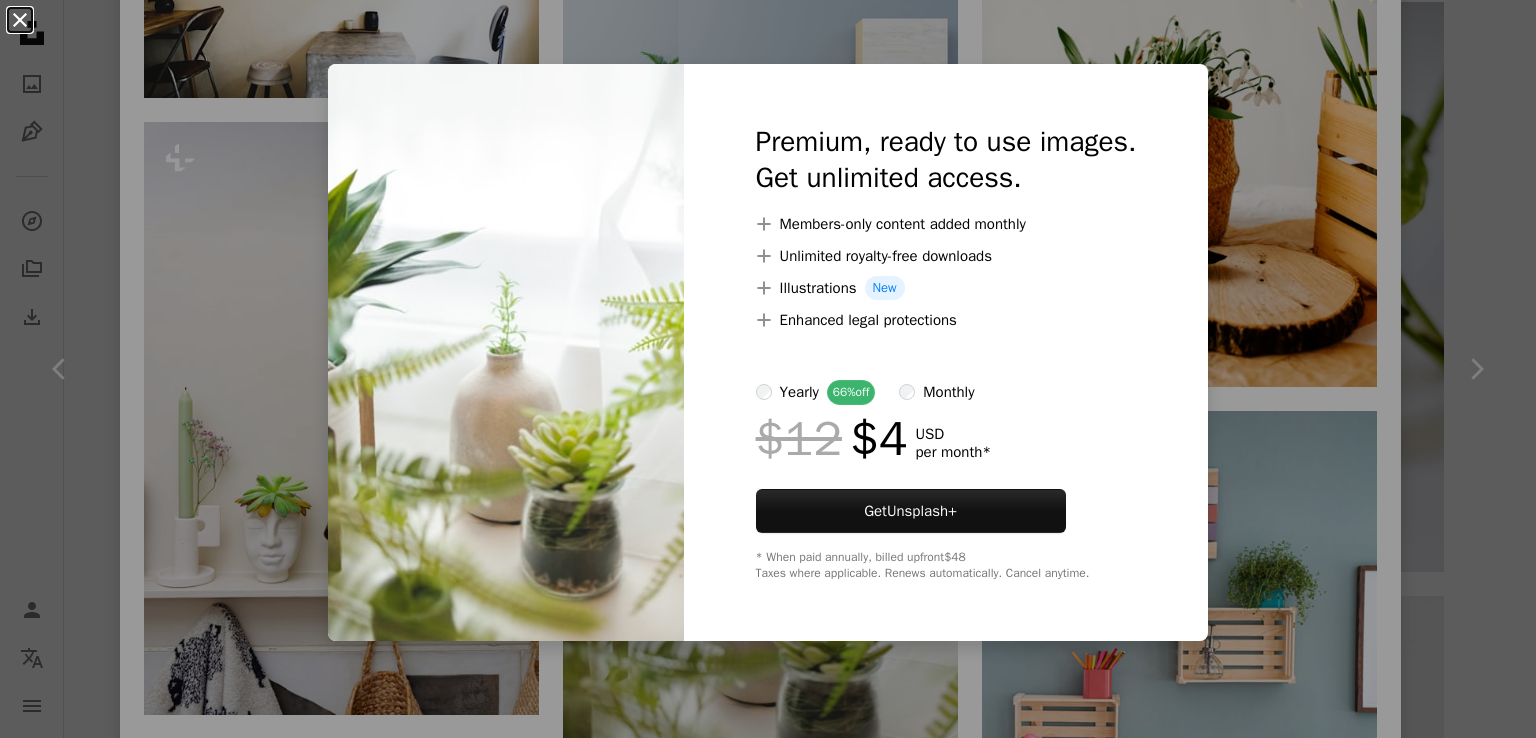 click on "An X shape" at bounding box center (20, 20) 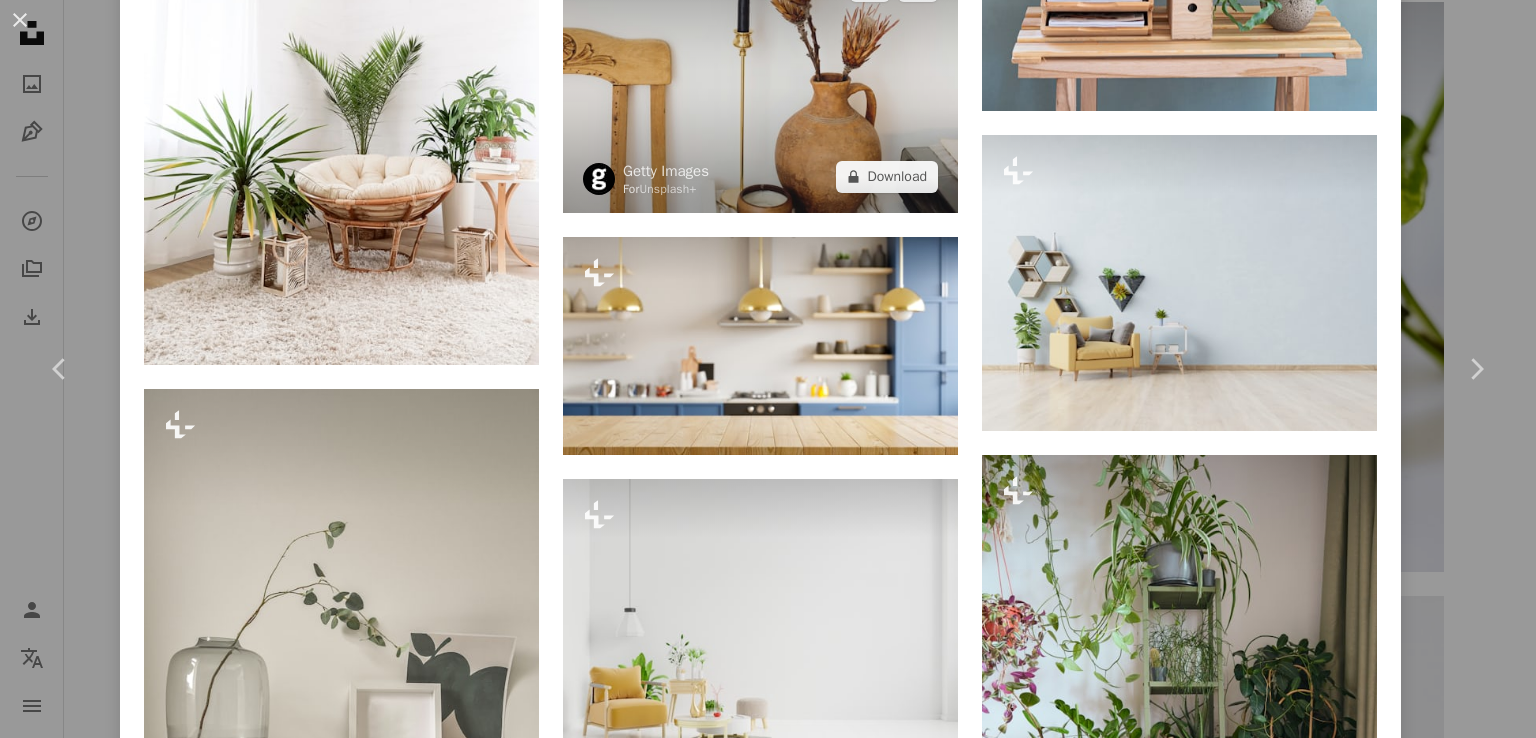 scroll, scrollTop: 11100, scrollLeft: 0, axis: vertical 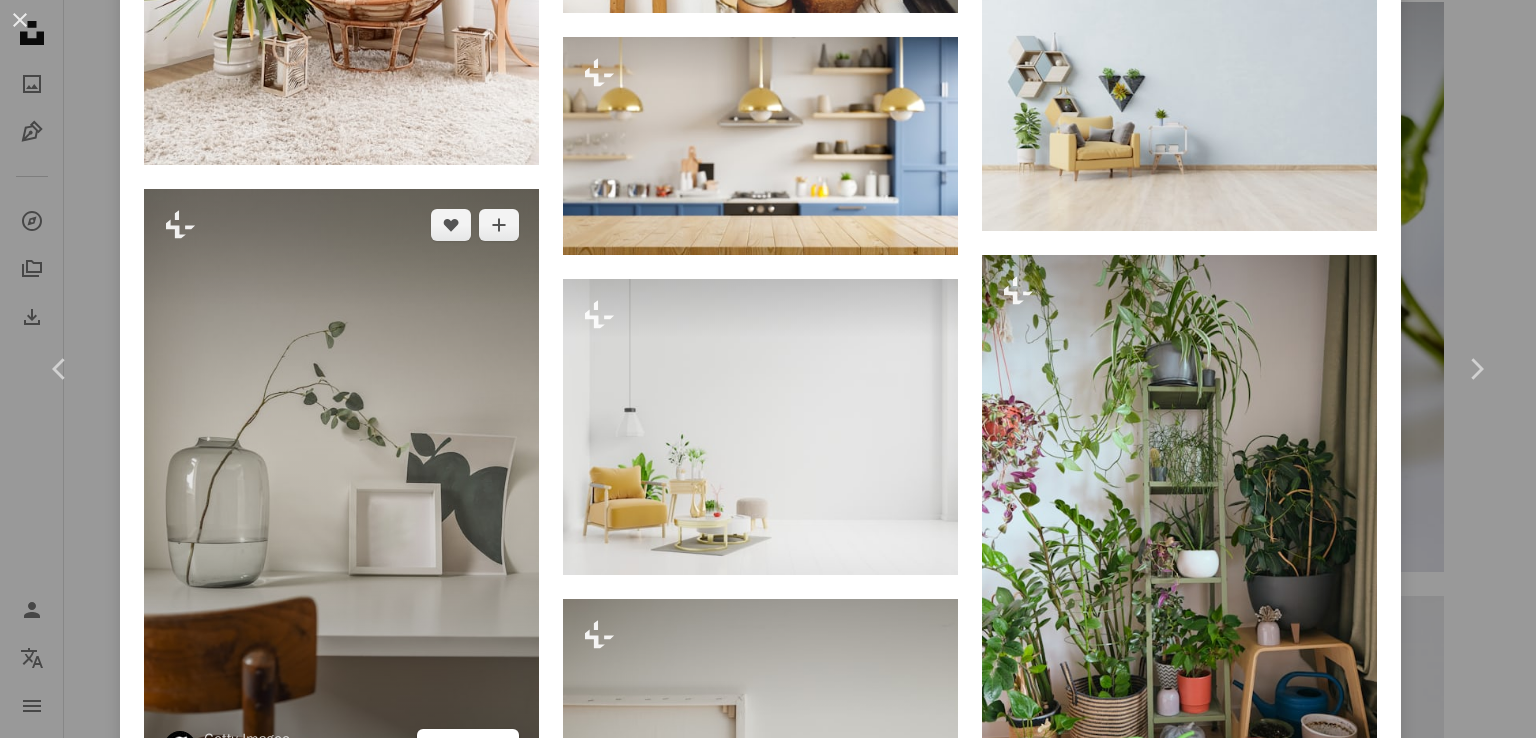 click on "A lock Download" at bounding box center (468, 745) 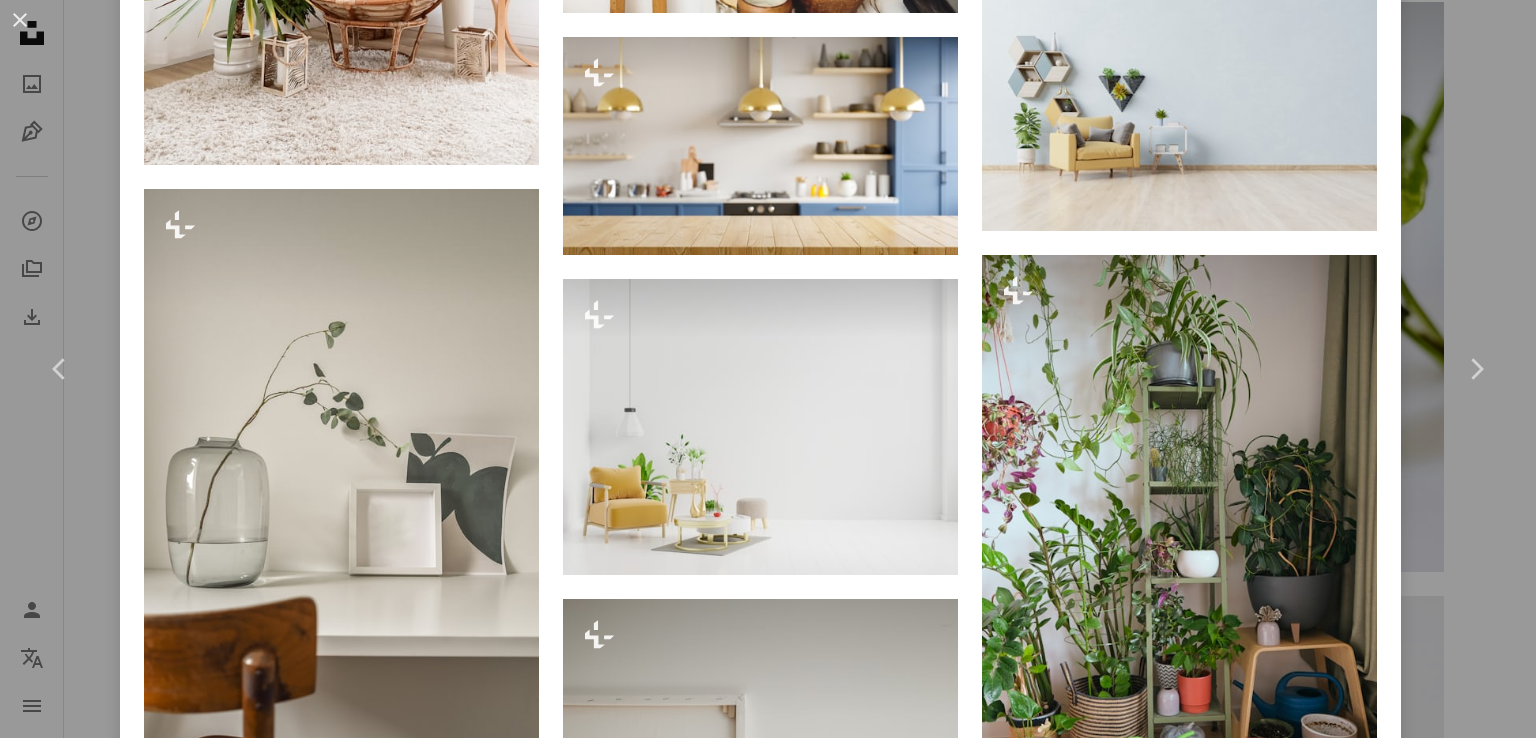 click on "An X shape" at bounding box center [20, 20] 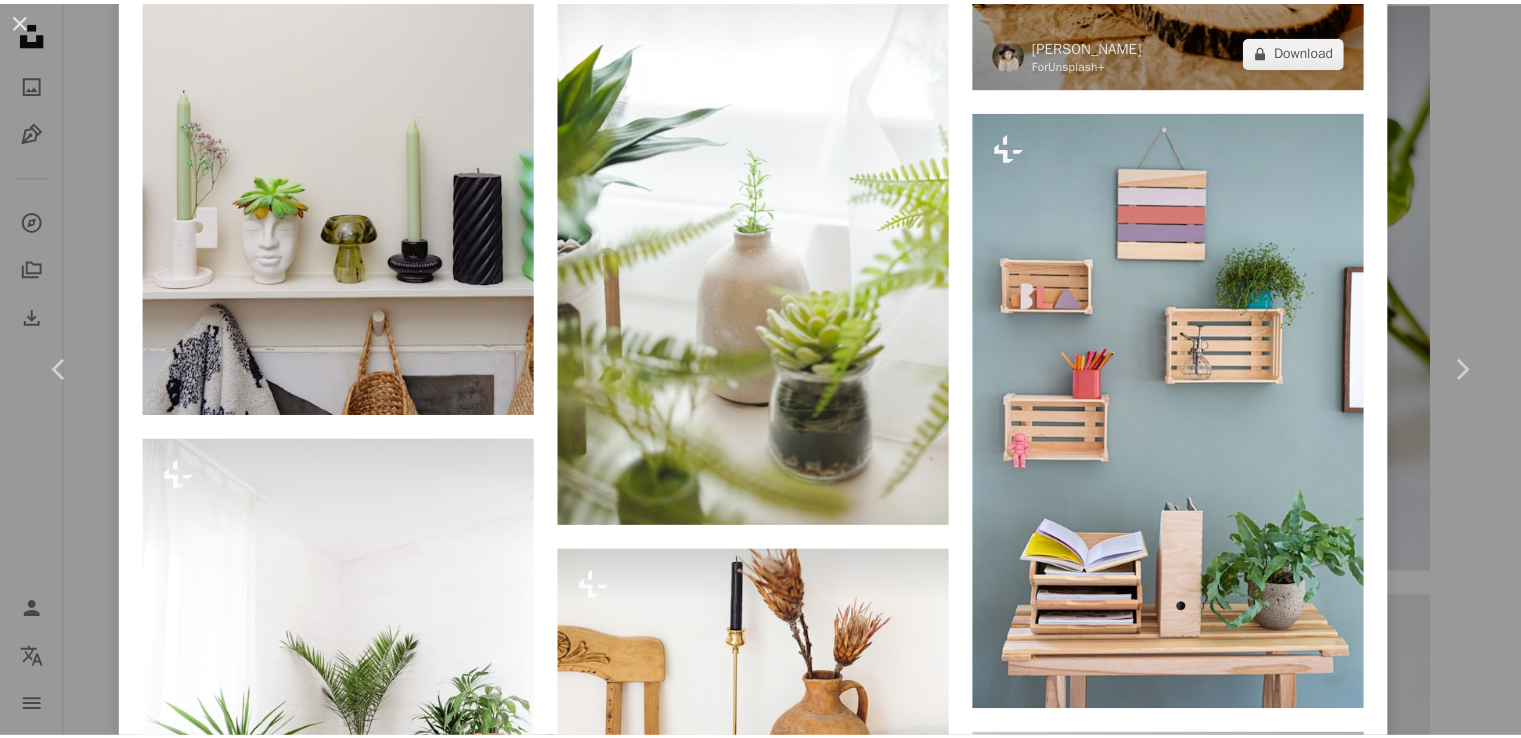 scroll, scrollTop: 10200, scrollLeft: 0, axis: vertical 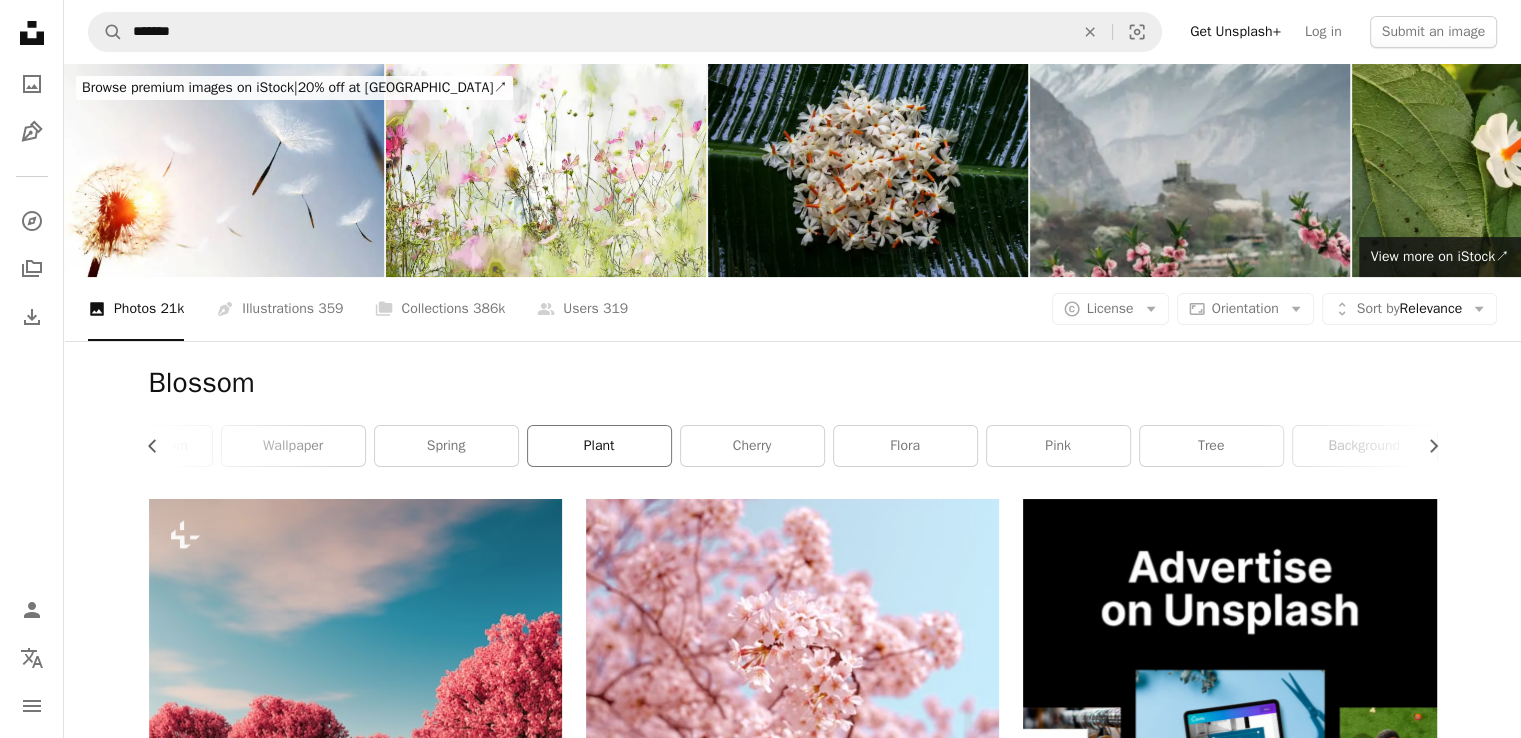 click on "plant" at bounding box center [599, 446] 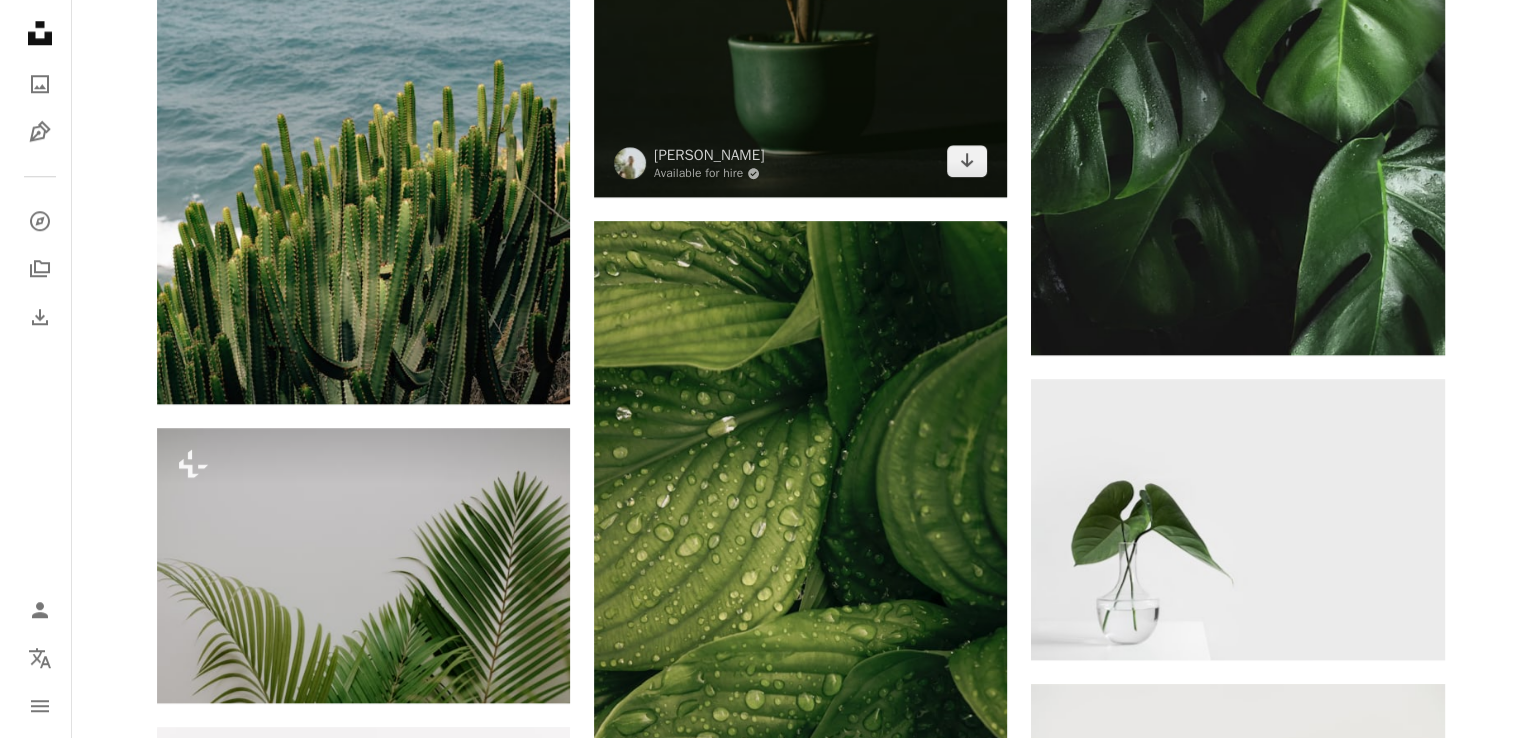 scroll, scrollTop: 2000, scrollLeft: 0, axis: vertical 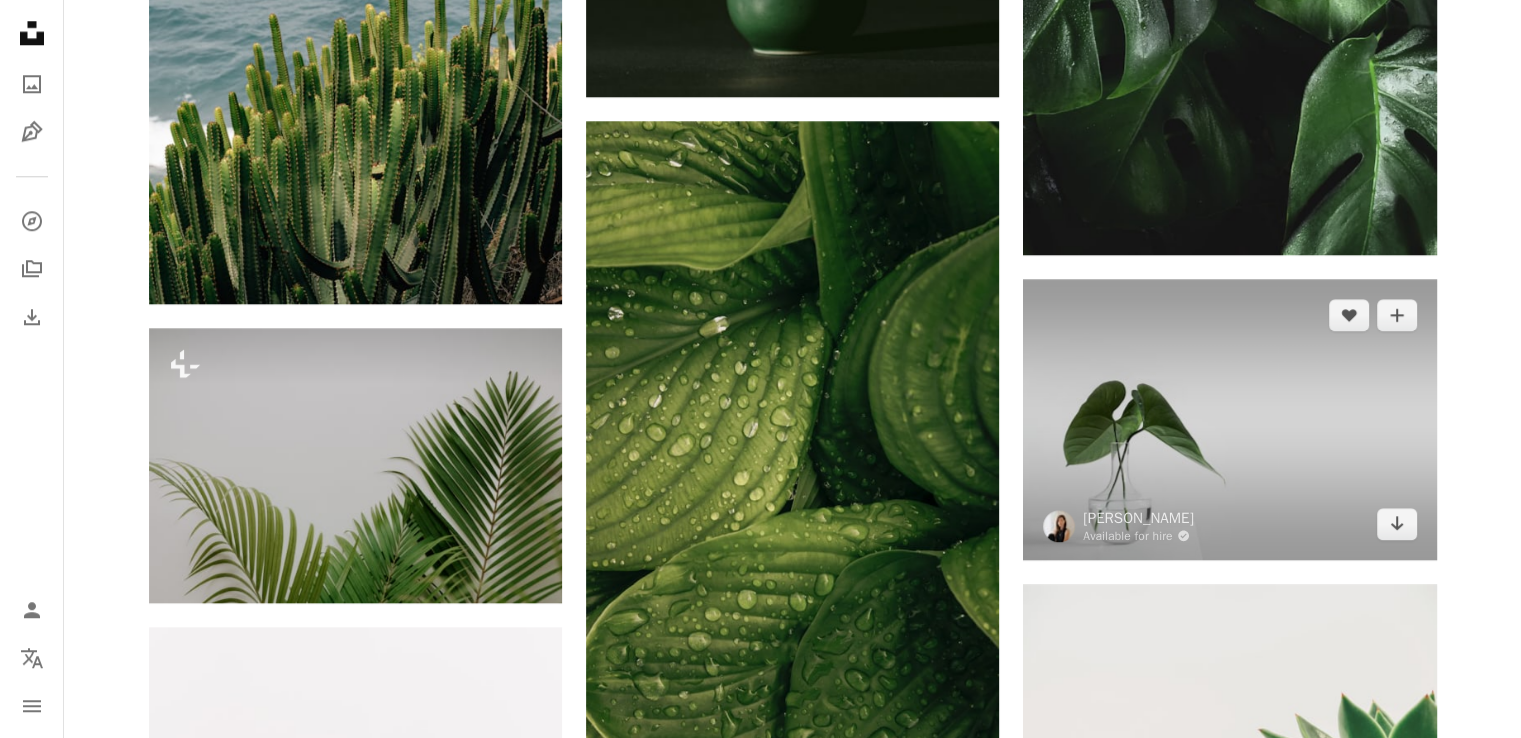 click at bounding box center (1229, 419) 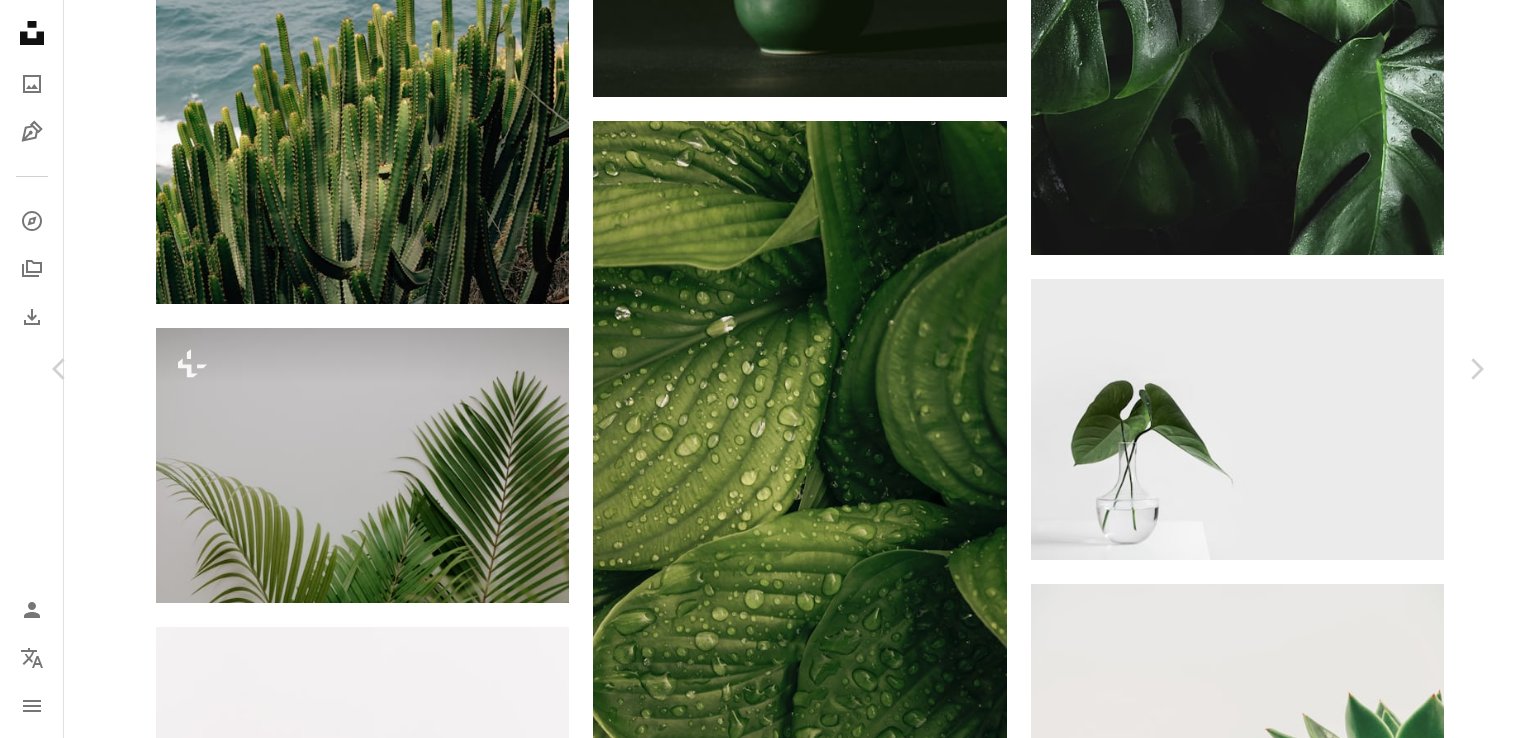 scroll, scrollTop: 5800, scrollLeft: 0, axis: vertical 